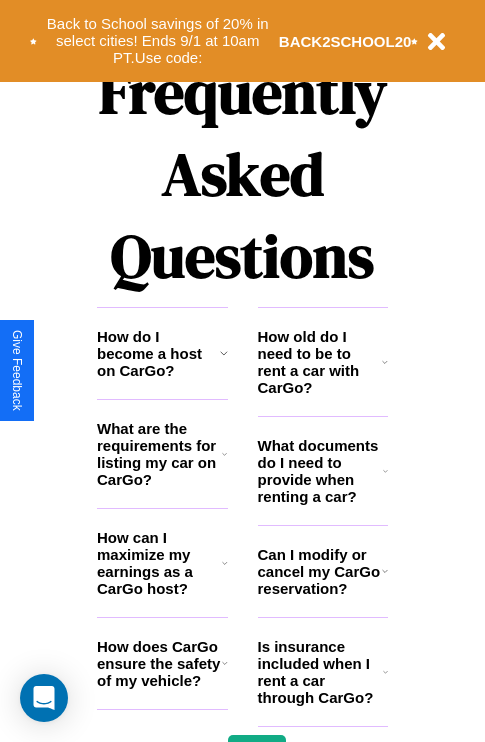 scroll, scrollTop: 2423, scrollLeft: 0, axis: vertical 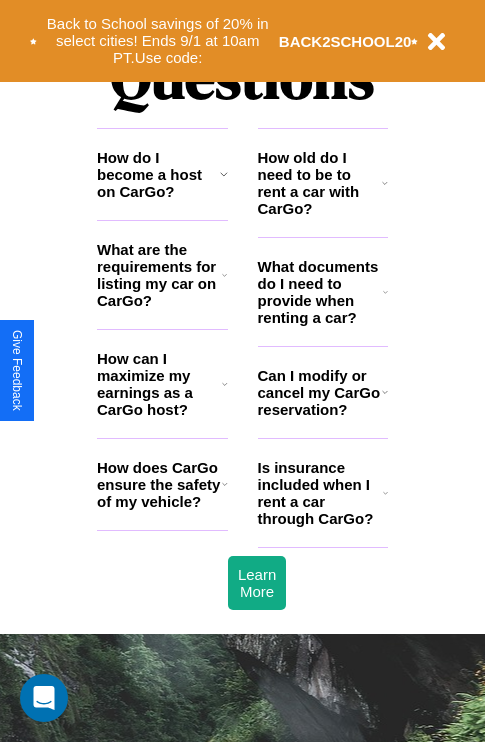 click 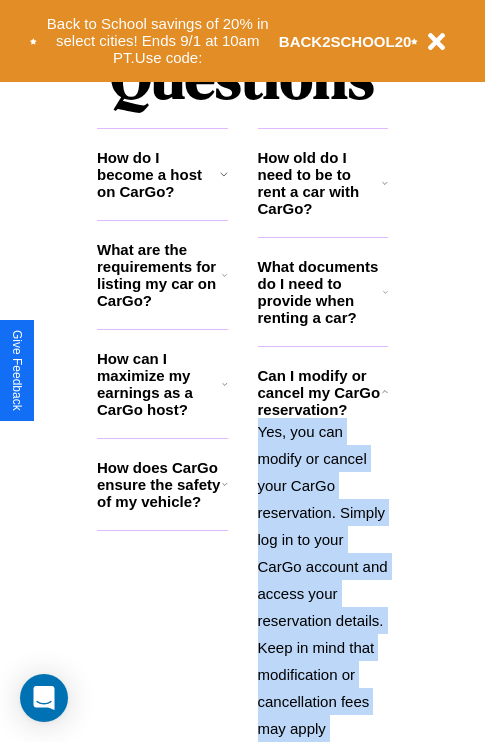 scroll, scrollTop: 2667, scrollLeft: 0, axis: vertical 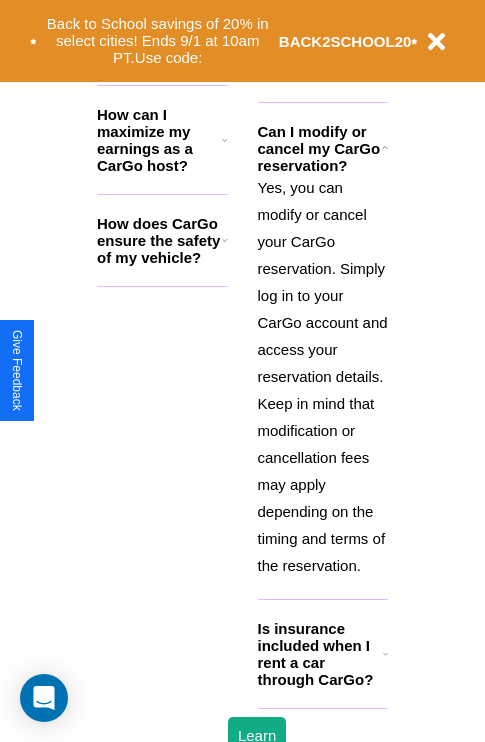click on "Is insurance included when I rent a car through CarGo?" at bounding box center [320, 654] 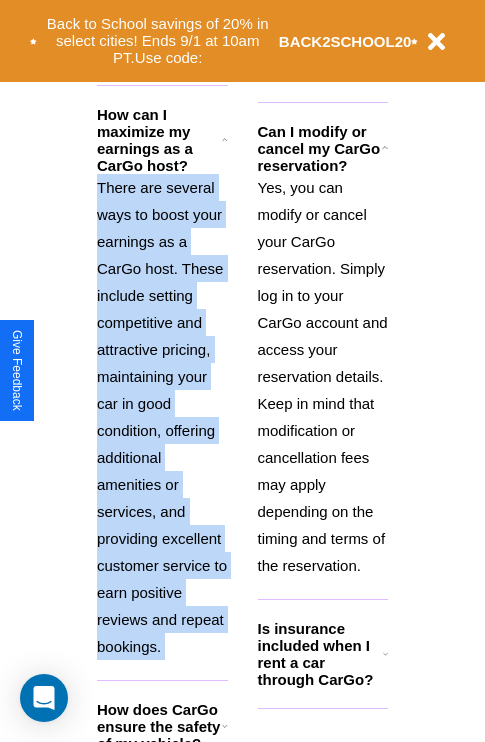 click on "There are several ways to boost your earnings as a CarGo host. These include setting competitive and attractive pricing, maintaining your car in good condition, offering additional amenities or services, and providing excellent customer service to earn positive reviews and repeat bookings." at bounding box center (162, 417) 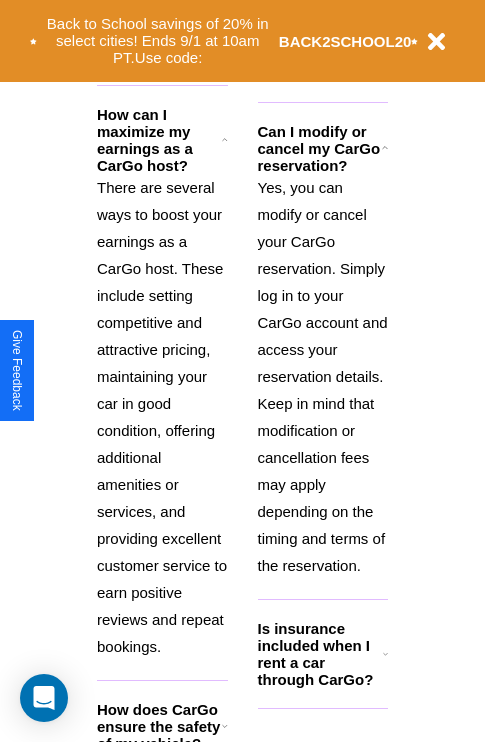 click on "Back to School savings of 20% in select cities! Ends [DATE] at [TIME] [TIMEZONE]. Use code: BACK2SCHOOL20" at bounding box center (242, 41) 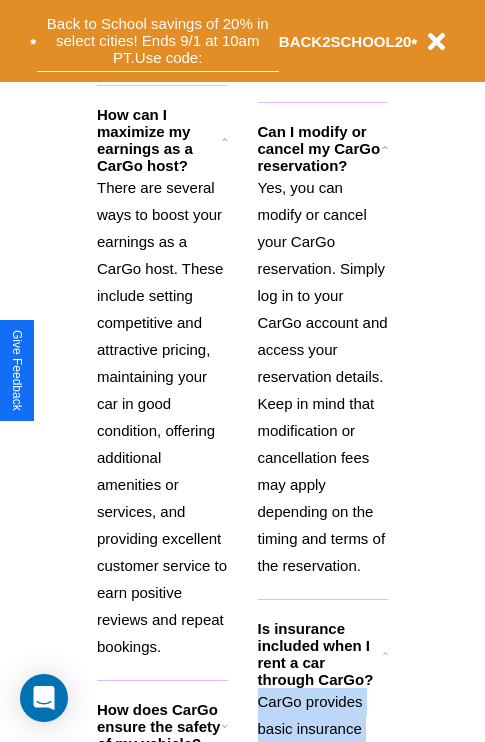 click on "Back to School savings of 20% in select cities! Ends 9/1 at 10am PT.  Use code:" at bounding box center [158, 41] 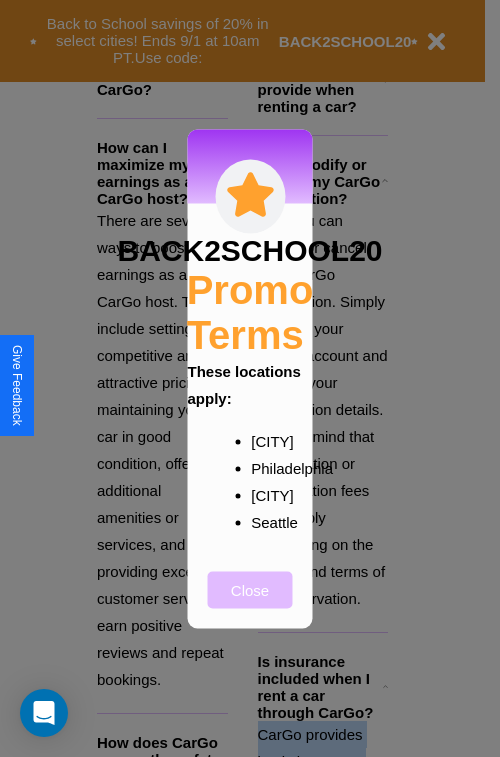 click on "Close" at bounding box center [250, 589] 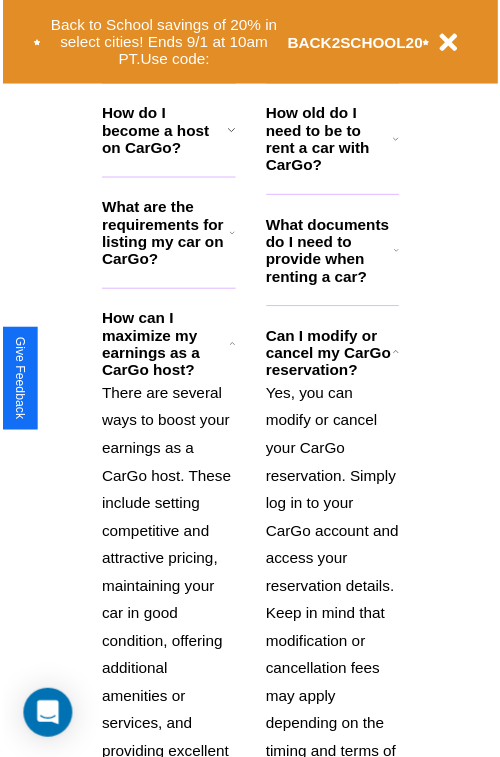 scroll, scrollTop: 0, scrollLeft: 0, axis: both 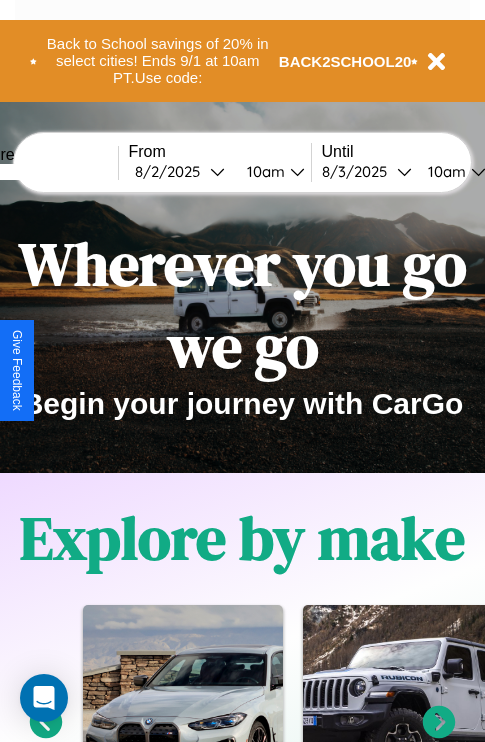 click at bounding box center [43, 172] 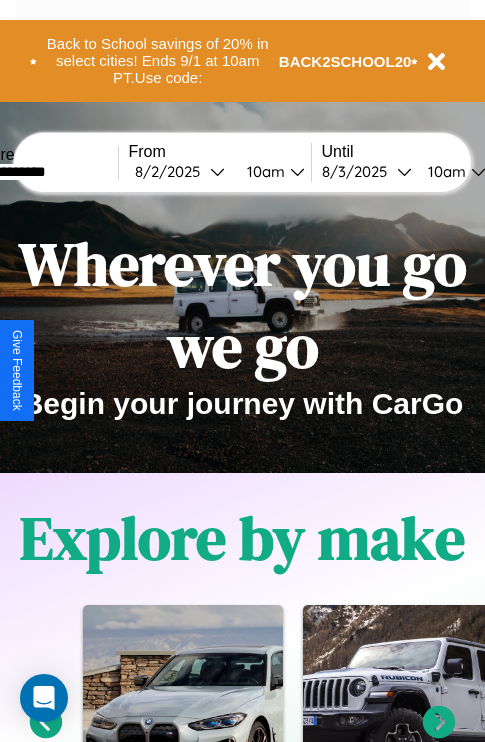type on "**********" 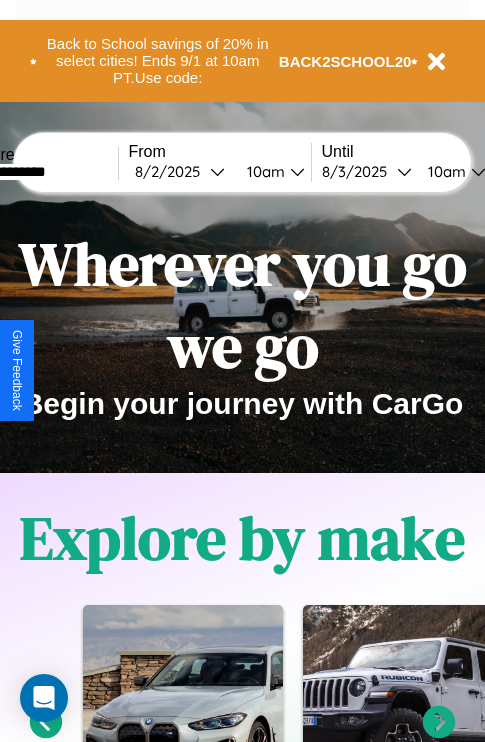 click on "[NUMBER] / [NUMBER] / [YEAR]" at bounding box center (172, 171) 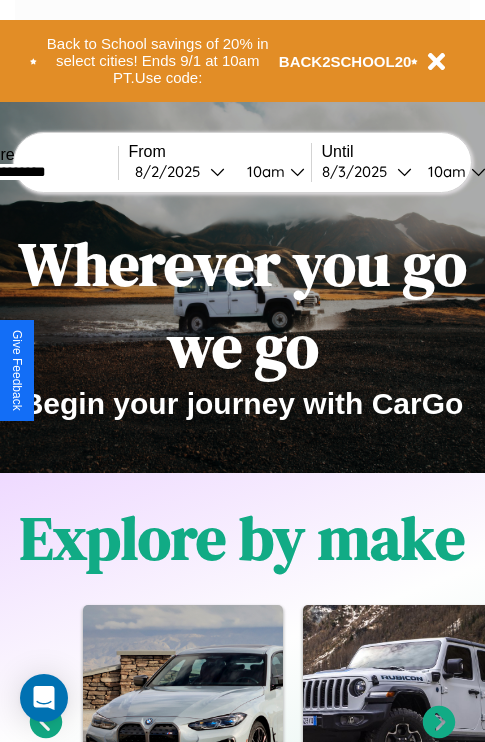 select on "****" 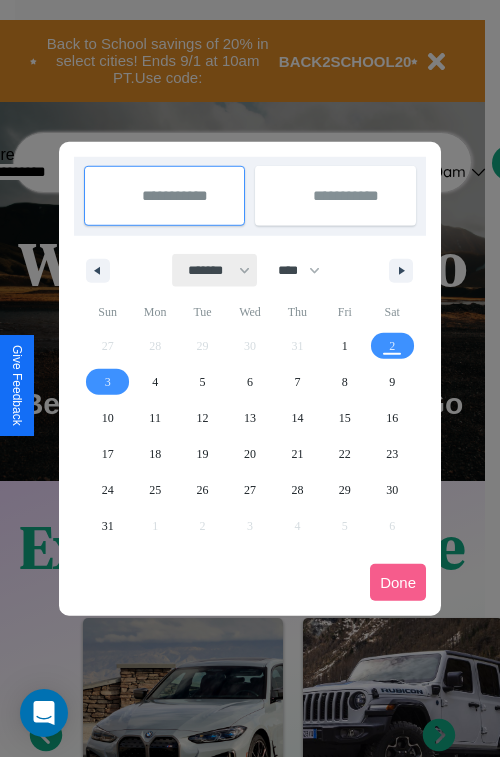 click on "******* ******** ***** ***** *** **** **** ****** ********* ******* ******** ********" at bounding box center [215, 270] 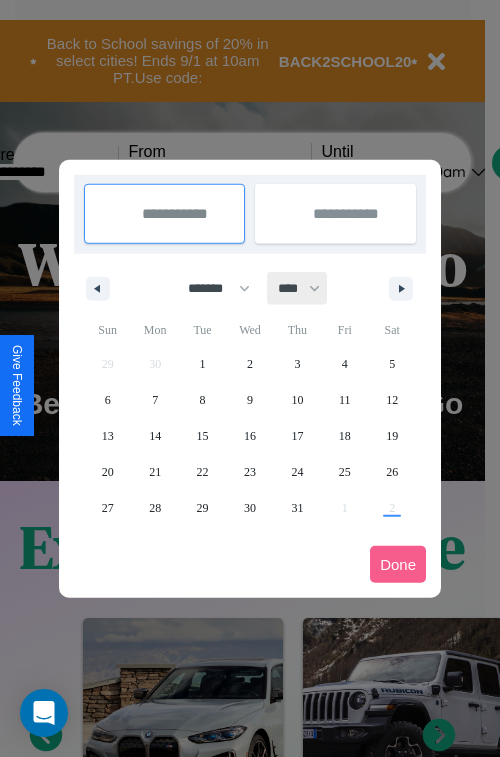 click on "**** **** **** **** **** **** **** **** **** **** **** **** **** **** **** **** **** **** **** **** **** **** **** **** **** **** **** **** **** **** **** **** **** **** **** **** **** **** **** **** **** **** **** **** **** **** **** **** **** **** **** **** **** **** **** **** **** **** **** **** **** **** **** **** **** **** **** **** **** **** **** **** **** **** **** **** **** **** **** **** **** **** **** **** **** **** **** **** **** **** **** **** **** **** **** **** **** **** **** **** **** **** **** **** **** **** **** **** **** **** **** **** **** **** **** **** **** **** **** **** ****" at bounding box center [298, 288] 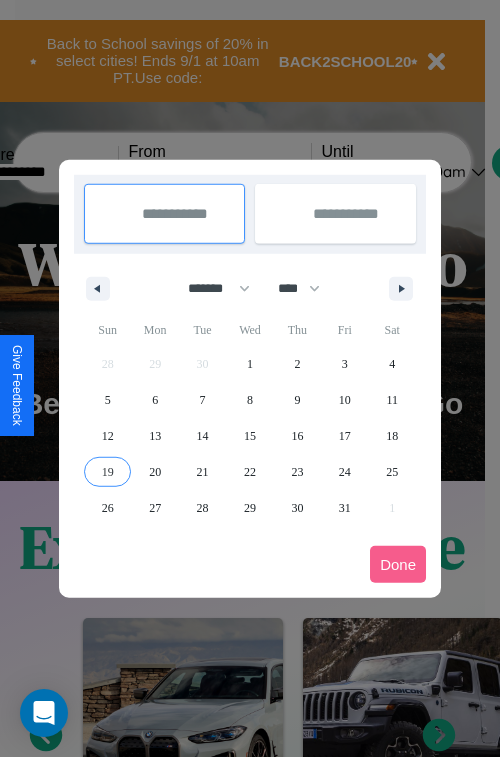 click on "19" at bounding box center (108, 472) 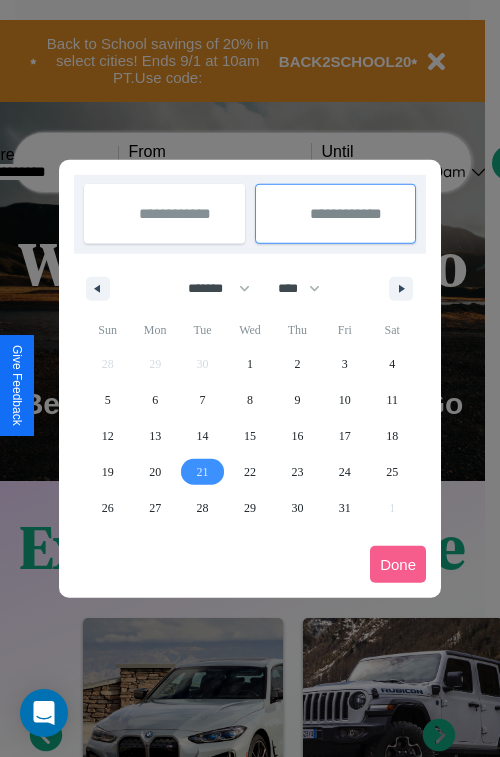 click on "21" at bounding box center (203, 472) 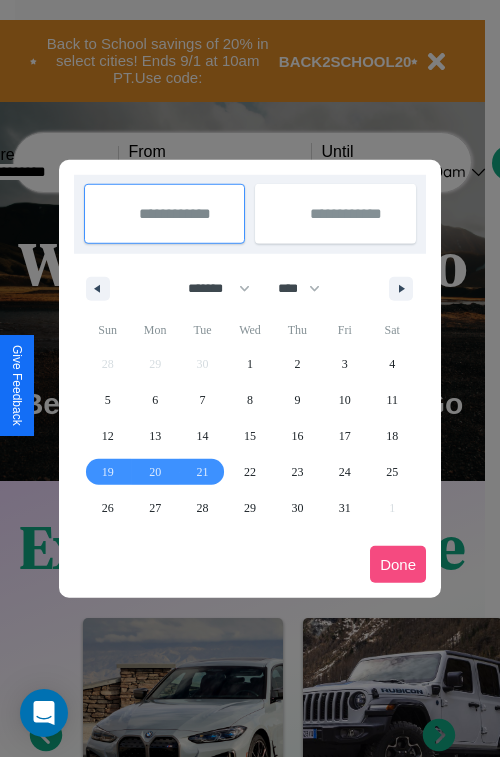 click on "Done" at bounding box center (398, 564) 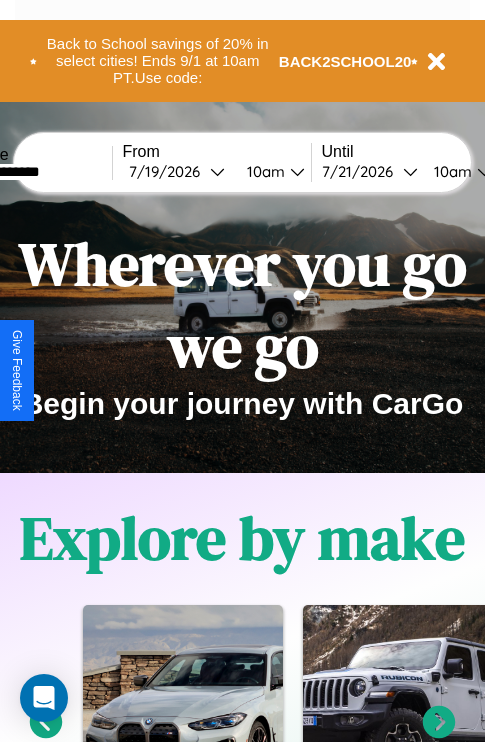 click on "10am" at bounding box center (263, 171) 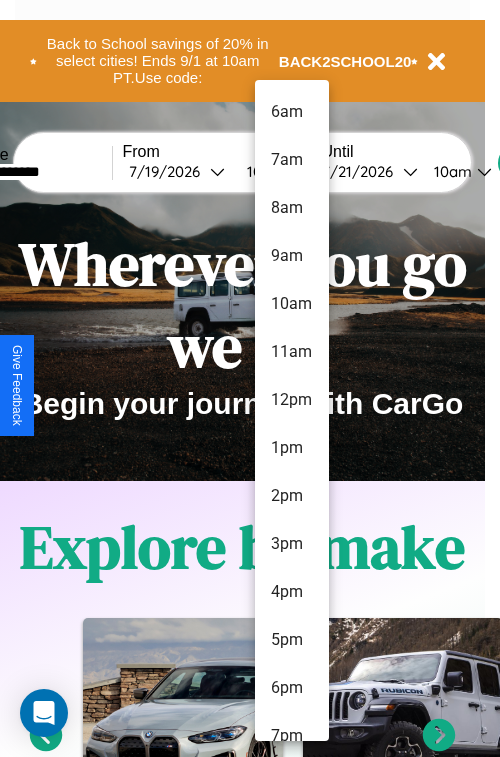 click on "8am" at bounding box center [292, 208] 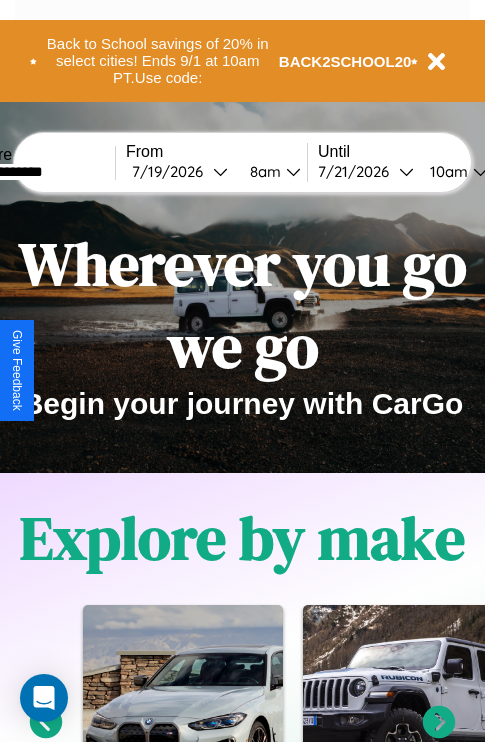 click on "10am" at bounding box center (446, 171) 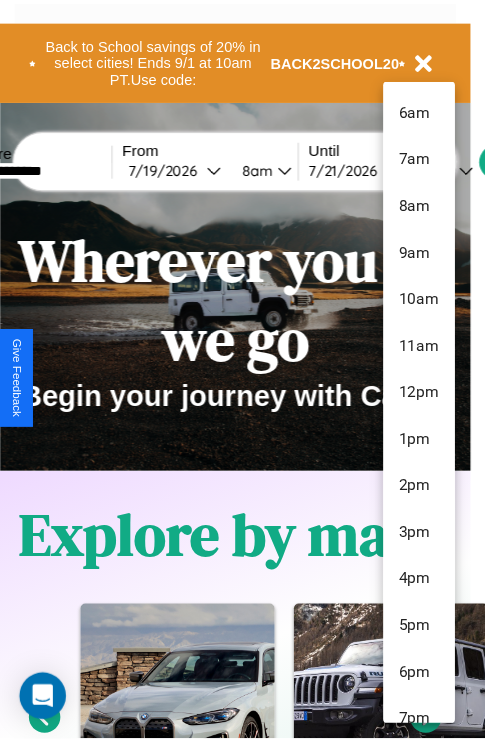 scroll, scrollTop: 67, scrollLeft: 0, axis: vertical 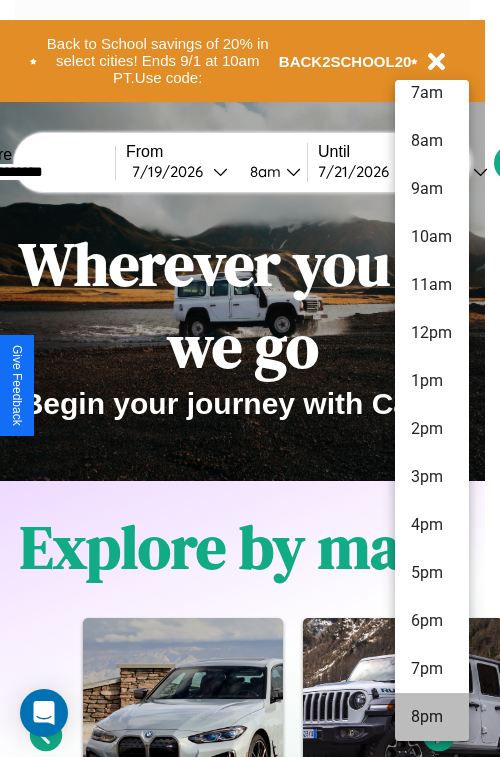 click on "8pm" at bounding box center (432, 717) 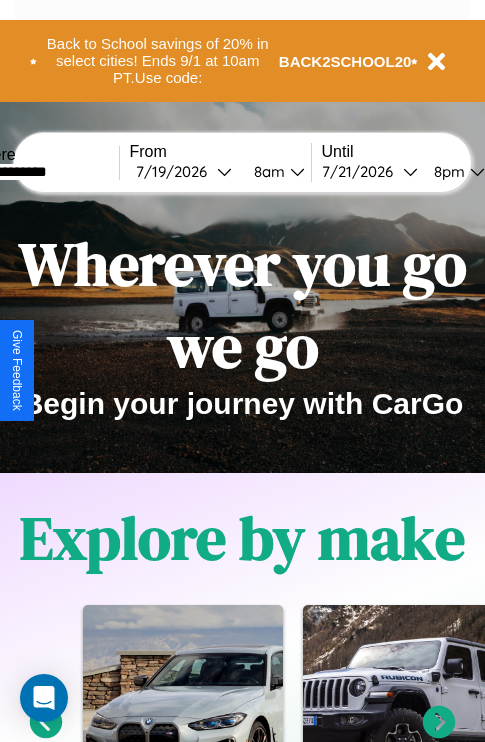 scroll, scrollTop: 0, scrollLeft: 67, axis: horizontal 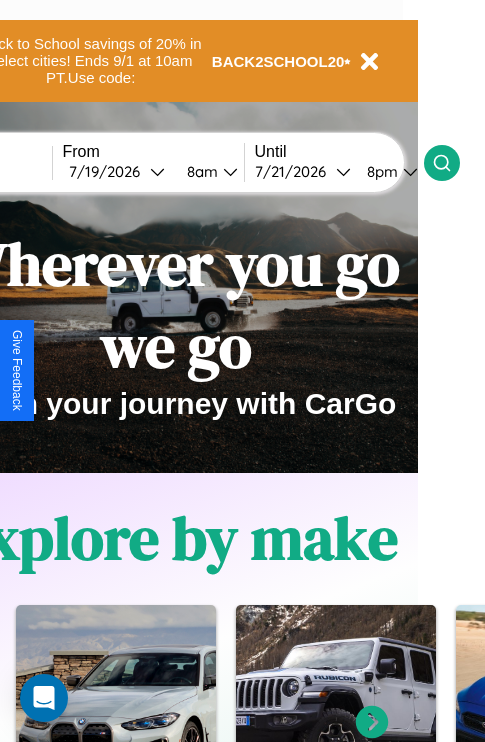 click 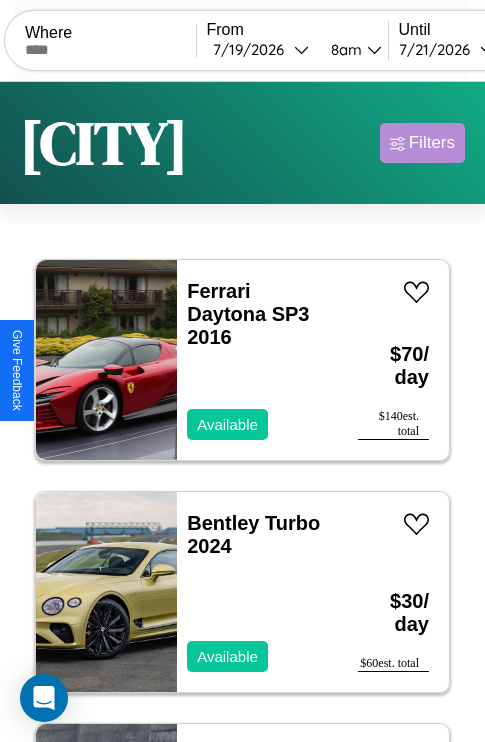 click on "Filters" at bounding box center [432, 143] 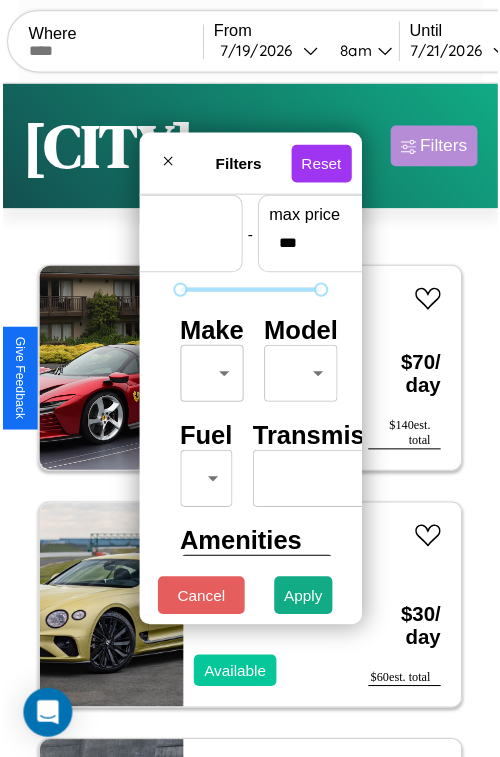 scroll, scrollTop: 59, scrollLeft: 0, axis: vertical 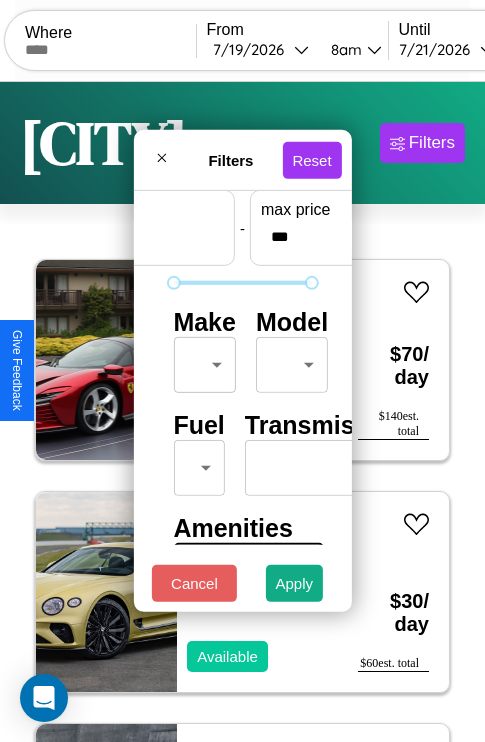 click on "CarGo Where From [DATE] [TIME] Until [DATE] [TIME] Become a Host Login Sign Up [CITY] Filters 20 cars in this area These cars can be picked up in this city. Ferrari Daytona SP3 2016 Available $ 70 / day $ 140 est. total Bentley Turbo 2024 Available $ 30 / day $ 60 est. total Mazda CX-5 2017 Available $ 160 / day $ 320 est. total Tesla Semi 2014 Available $ 60 / day $ 120 est. total Maserati Ghibli 2016 Available $ 110 / day $ 220 est. total Mazda 323 2024 Unavailable $ 80 / day $ 160 est. total Ford Granada 2022 Available $ 130 / day $ 260 est. total Jeep Renegade 2020 Unavailable $ 130 / day $ 260 est. total Volvo EX30 2014 Available $ 60 / day $ 120 est. total Bentley Mulsanne 2014 Unavailable $ 40 / day $ 80 est. total Tesla Model X 2020 Available $ 180 / day $ 360 est. total GMC Heavy Conventional 2023 Available $ 170 / day $ 340 est. total Lexus LX 2016 Available $ 160 / day $ 320 est. total Chrysler Pacifica" at bounding box center [242, 412] 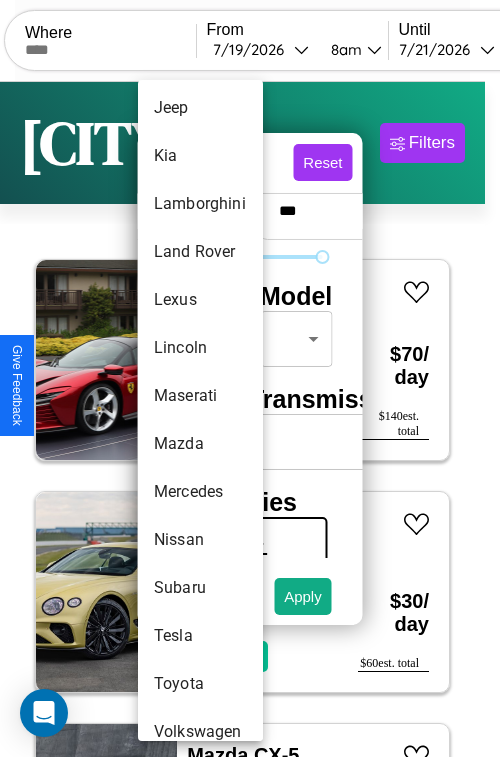 scroll, scrollTop: 1083, scrollLeft: 0, axis: vertical 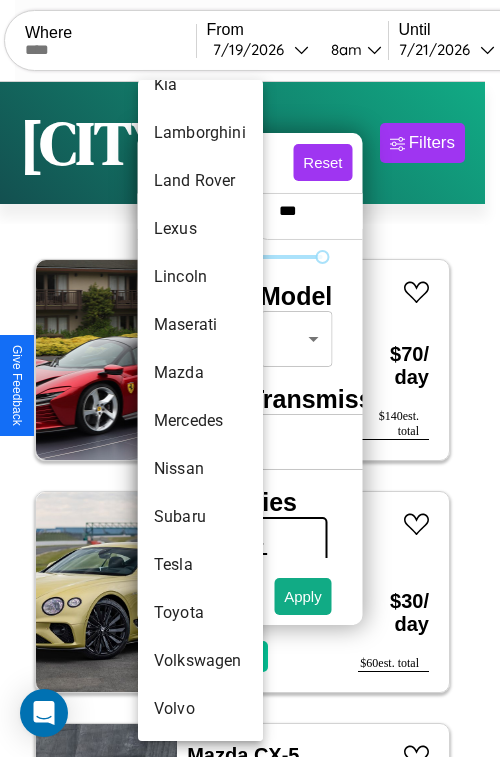 click on "Volvo" at bounding box center (200, 709) 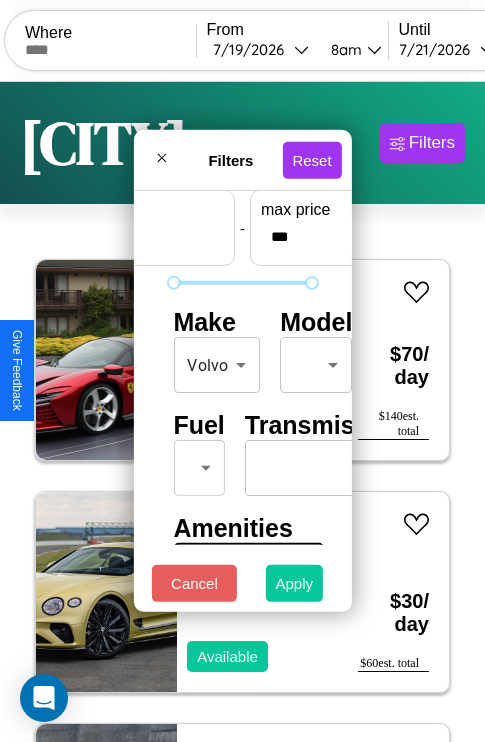 click on "Apply" at bounding box center [295, 583] 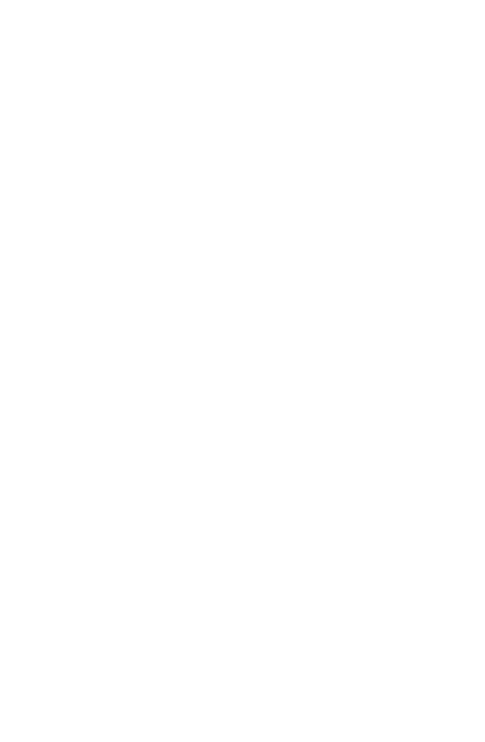 scroll, scrollTop: 0, scrollLeft: 0, axis: both 